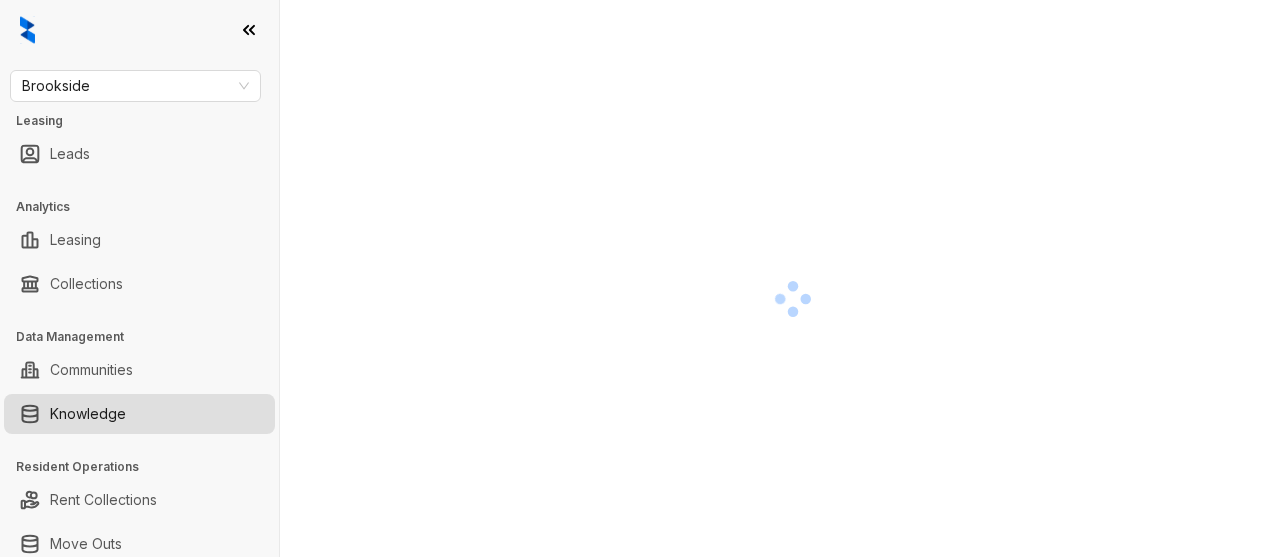 scroll, scrollTop: 0, scrollLeft: 0, axis: both 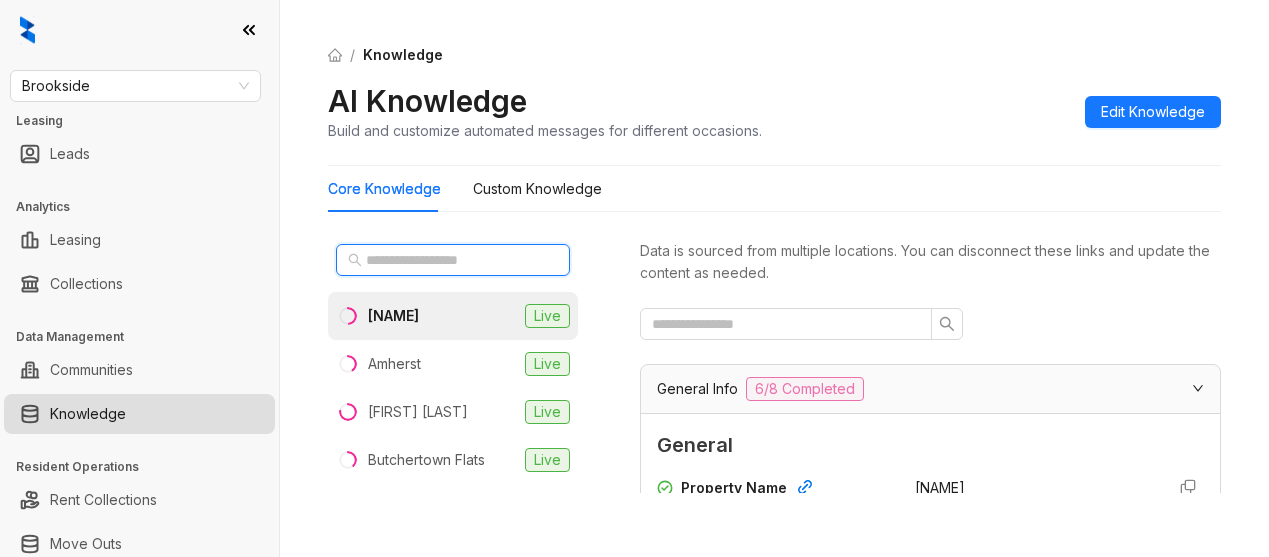 click at bounding box center [454, 260] 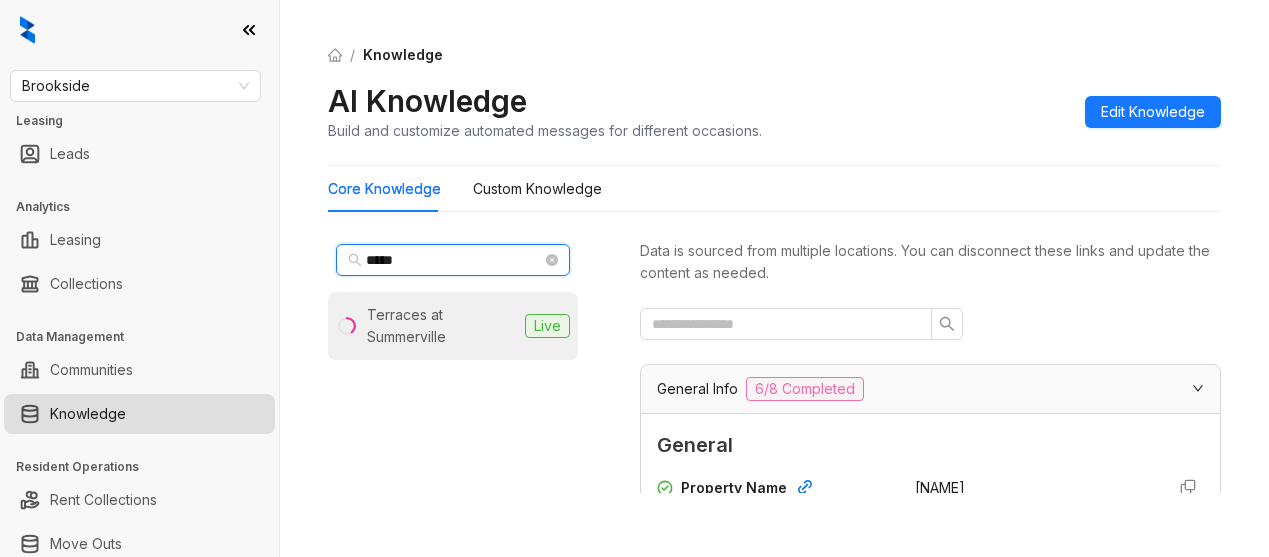 type on "*****" 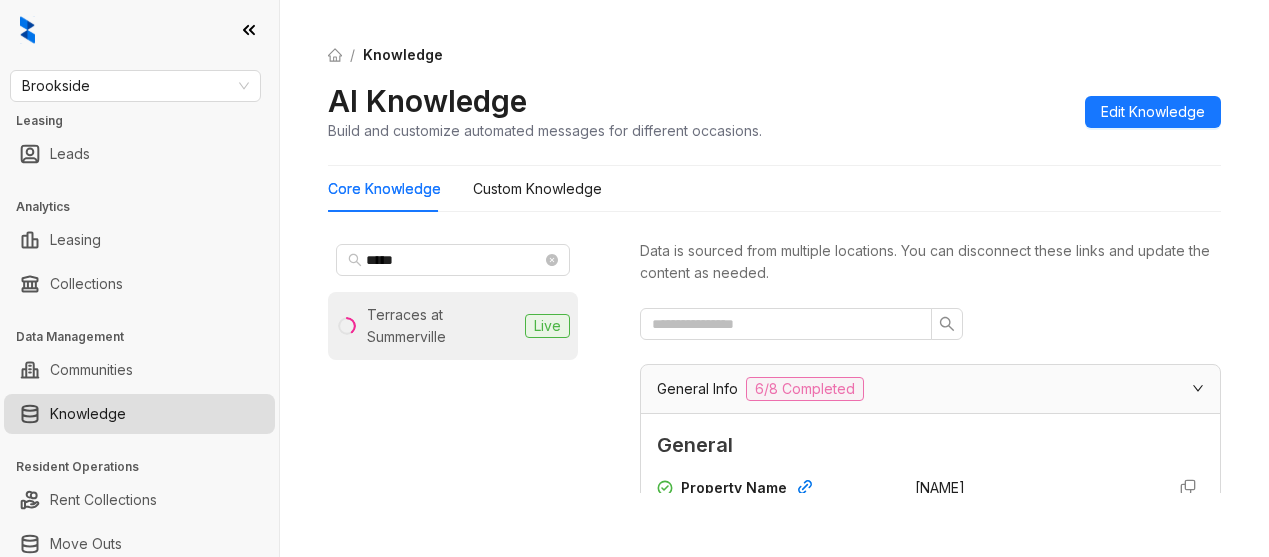 click on "Terraces at Summerville" at bounding box center (442, 326) 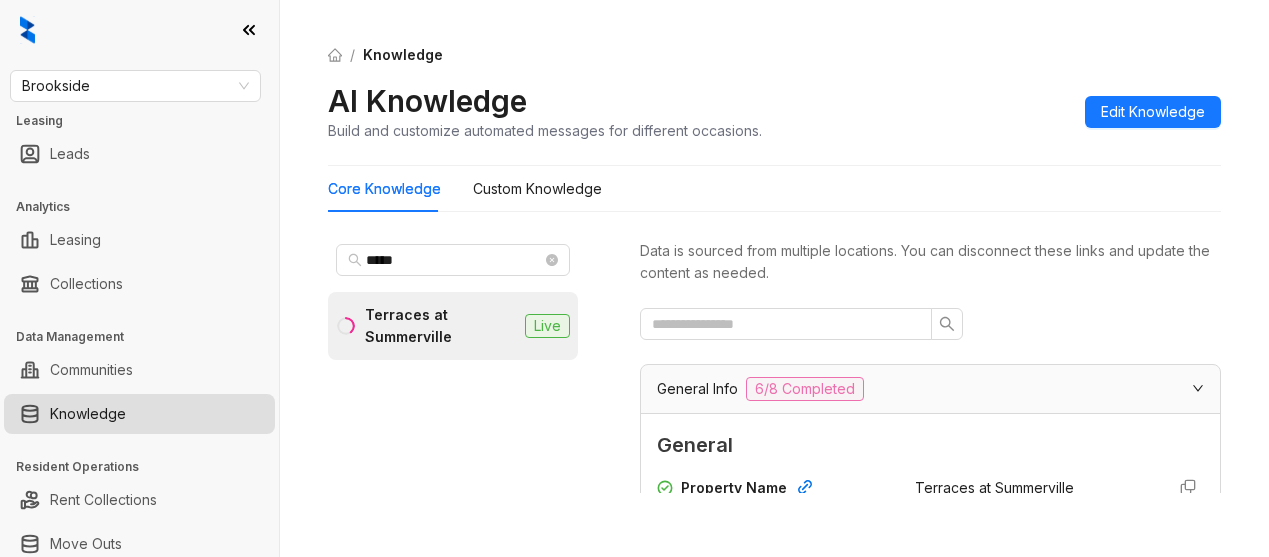 scroll, scrollTop: 229, scrollLeft: 0, axis: vertical 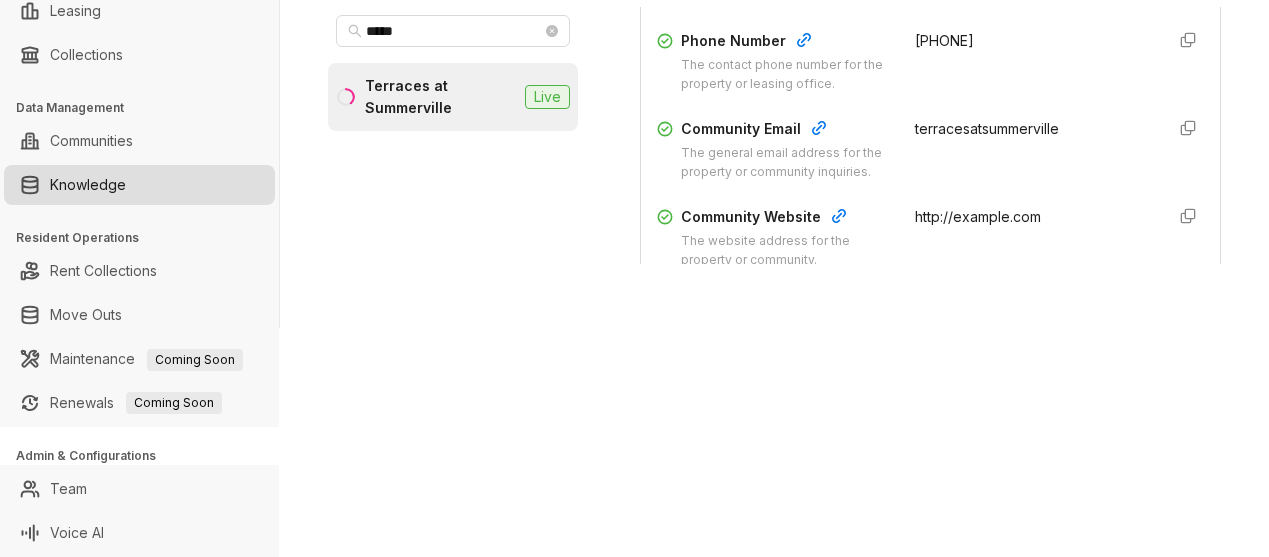 click on "+17068281122" at bounding box center [944, 40] 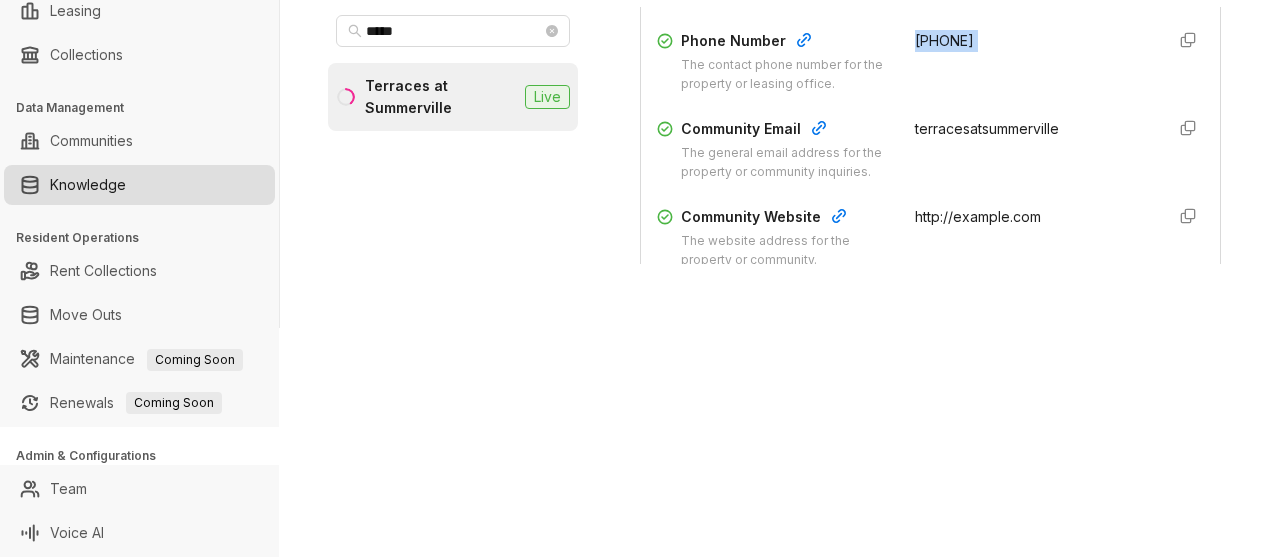 click on "+17068281122" at bounding box center (944, 40) 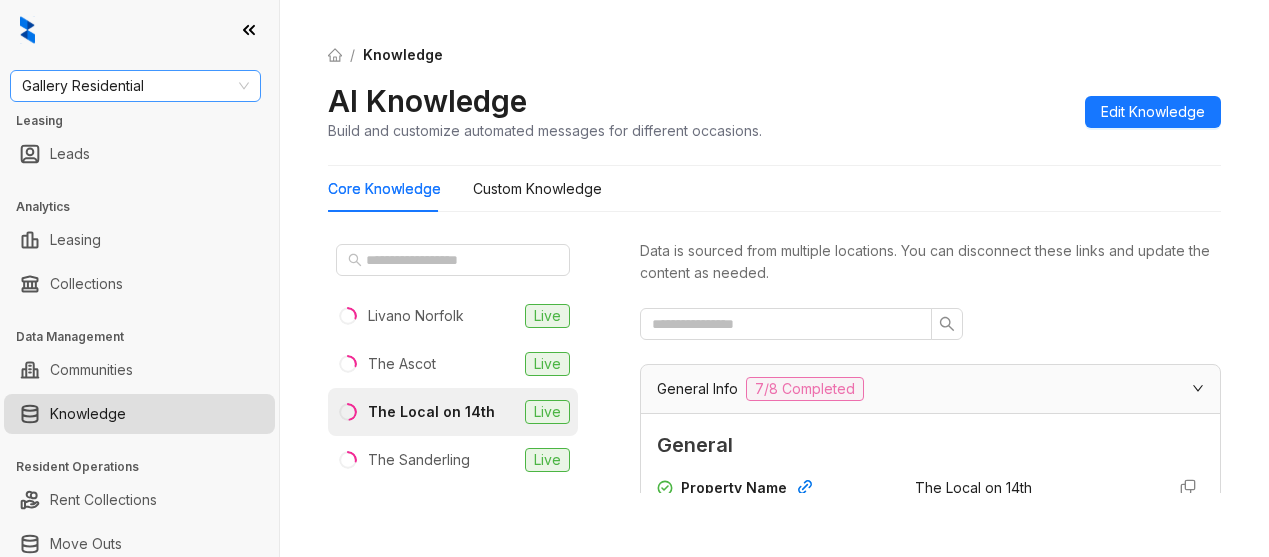 scroll, scrollTop: 0, scrollLeft: 0, axis: both 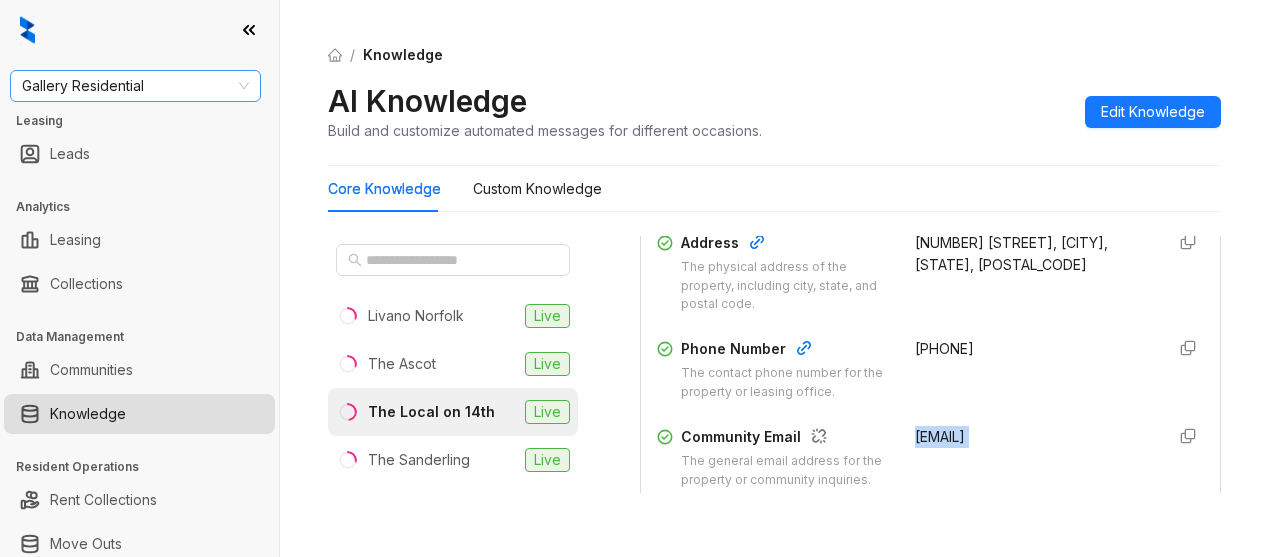 click on "Gallery Residential" at bounding box center [135, 86] 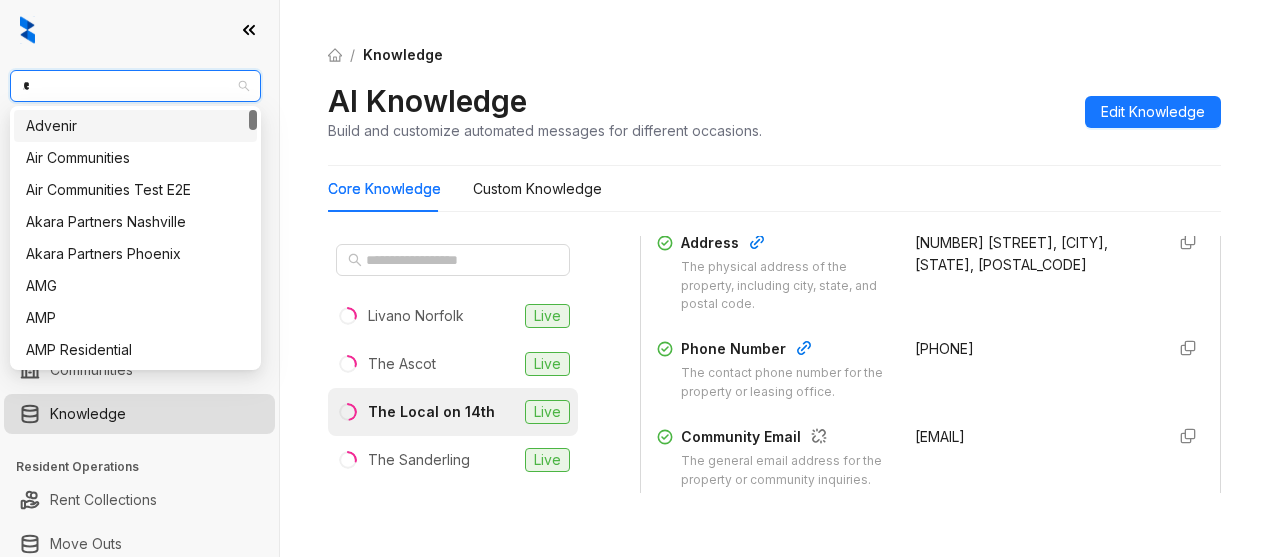 type on "**" 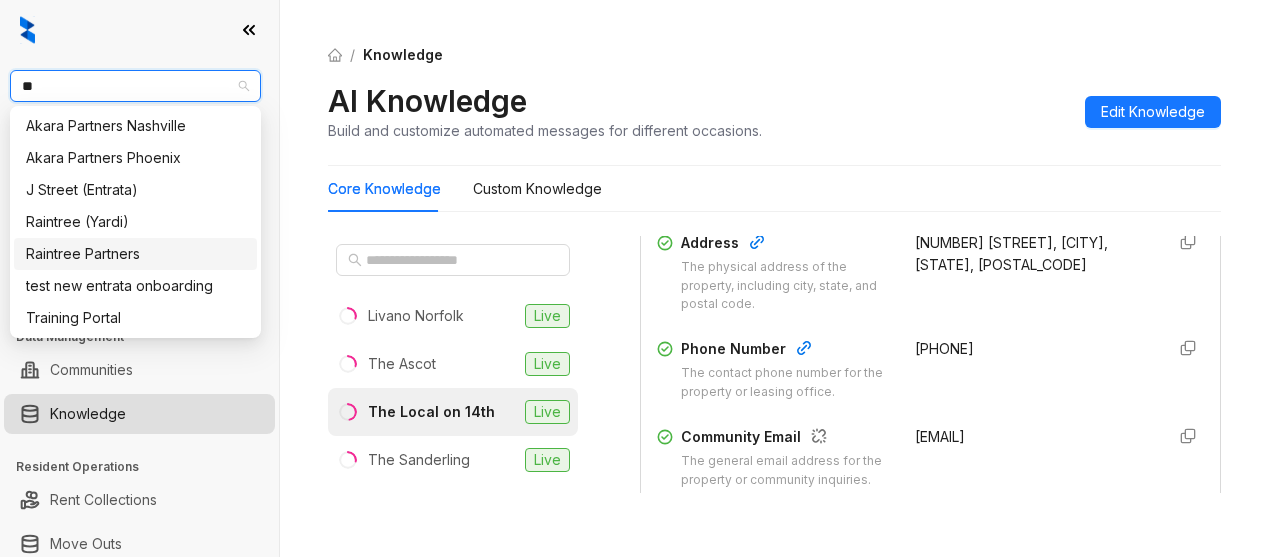 click on "Raintree Partners" at bounding box center (135, 254) 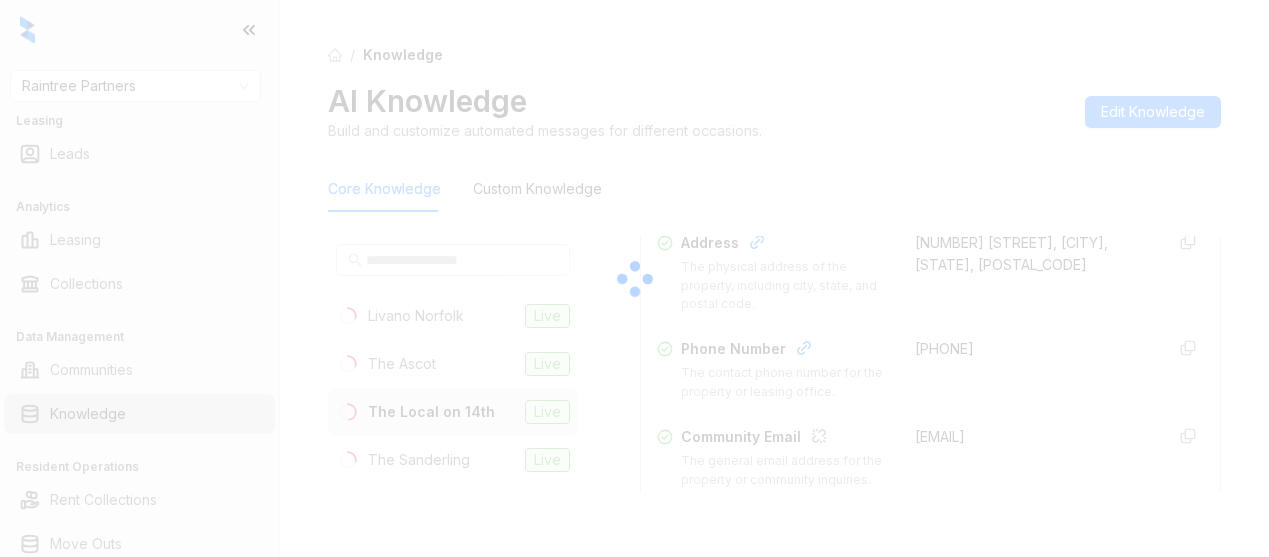 click at bounding box center (634, 278) 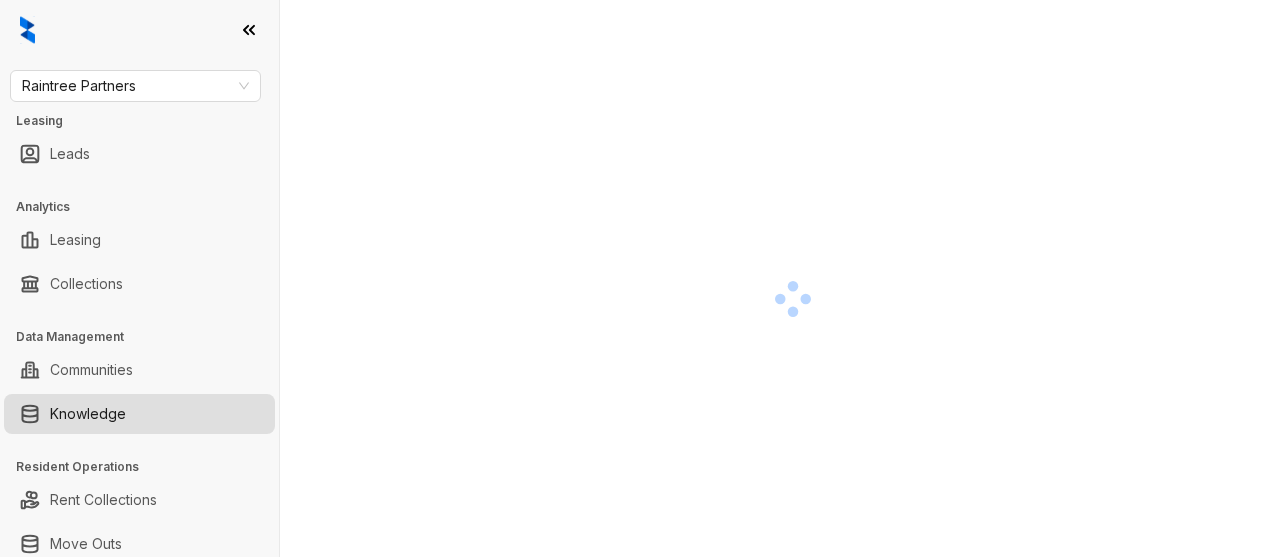 scroll, scrollTop: 0, scrollLeft: 0, axis: both 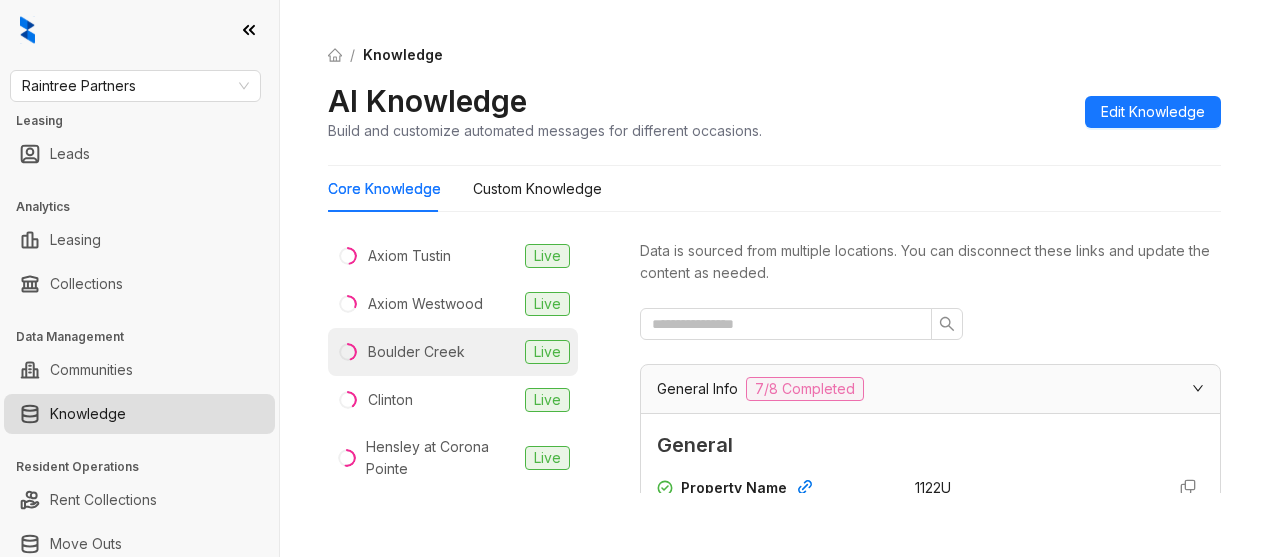 click on "Boulder Creek Live" at bounding box center [453, 352] 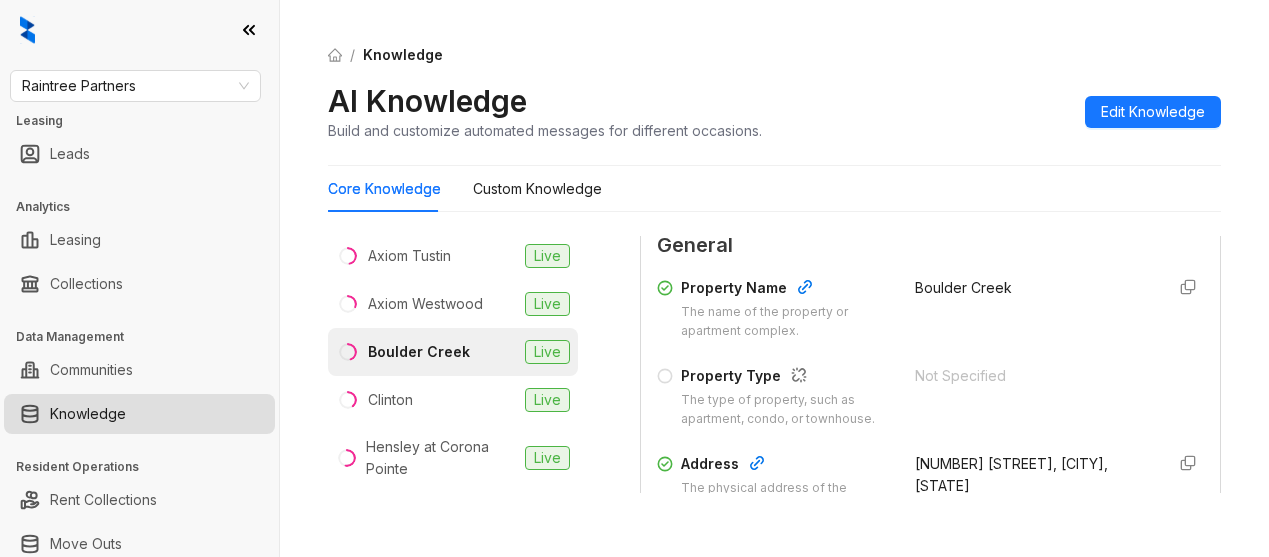 scroll, scrollTop: 400, scrollLeft: 0, axis: vertical 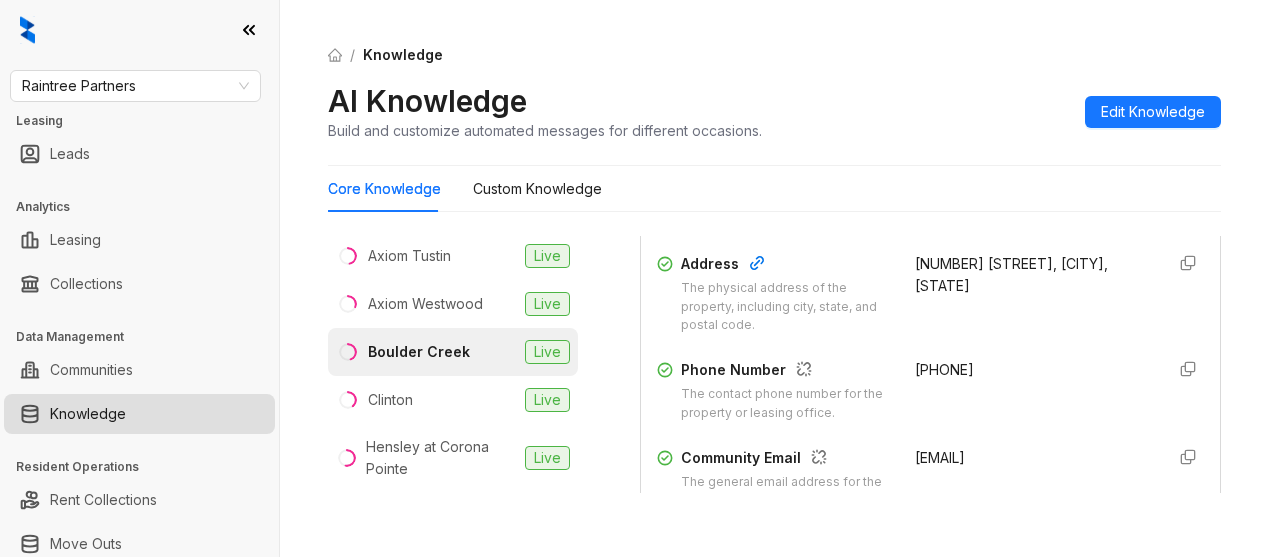click on "[PHONE]" at bounding box center (944, 369) 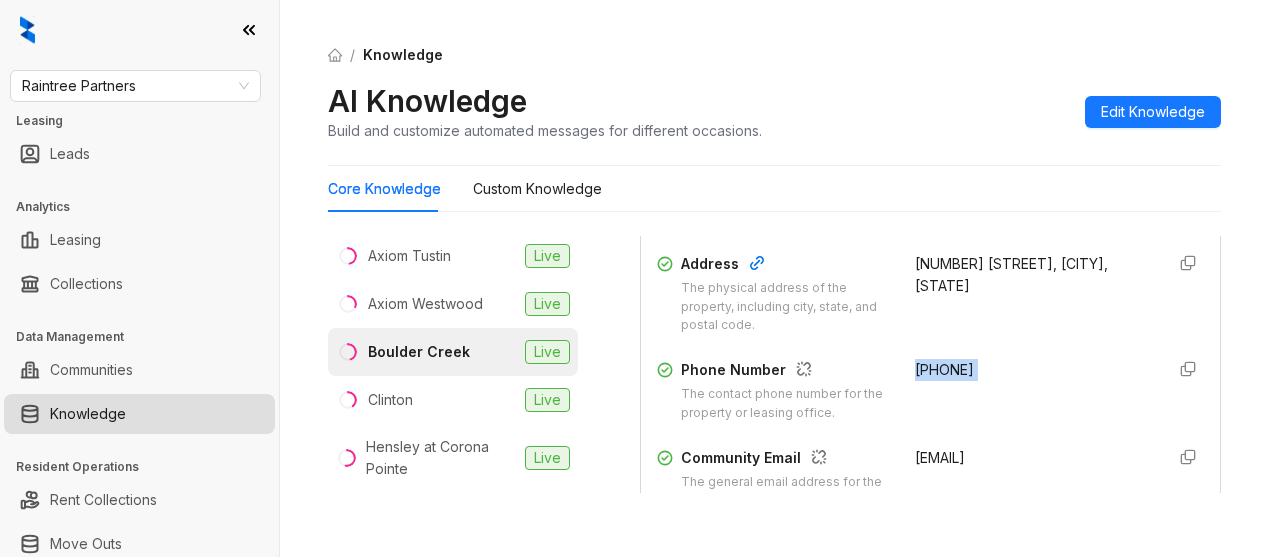 click on "[PHONE]" at bounding box center (944, 369) 